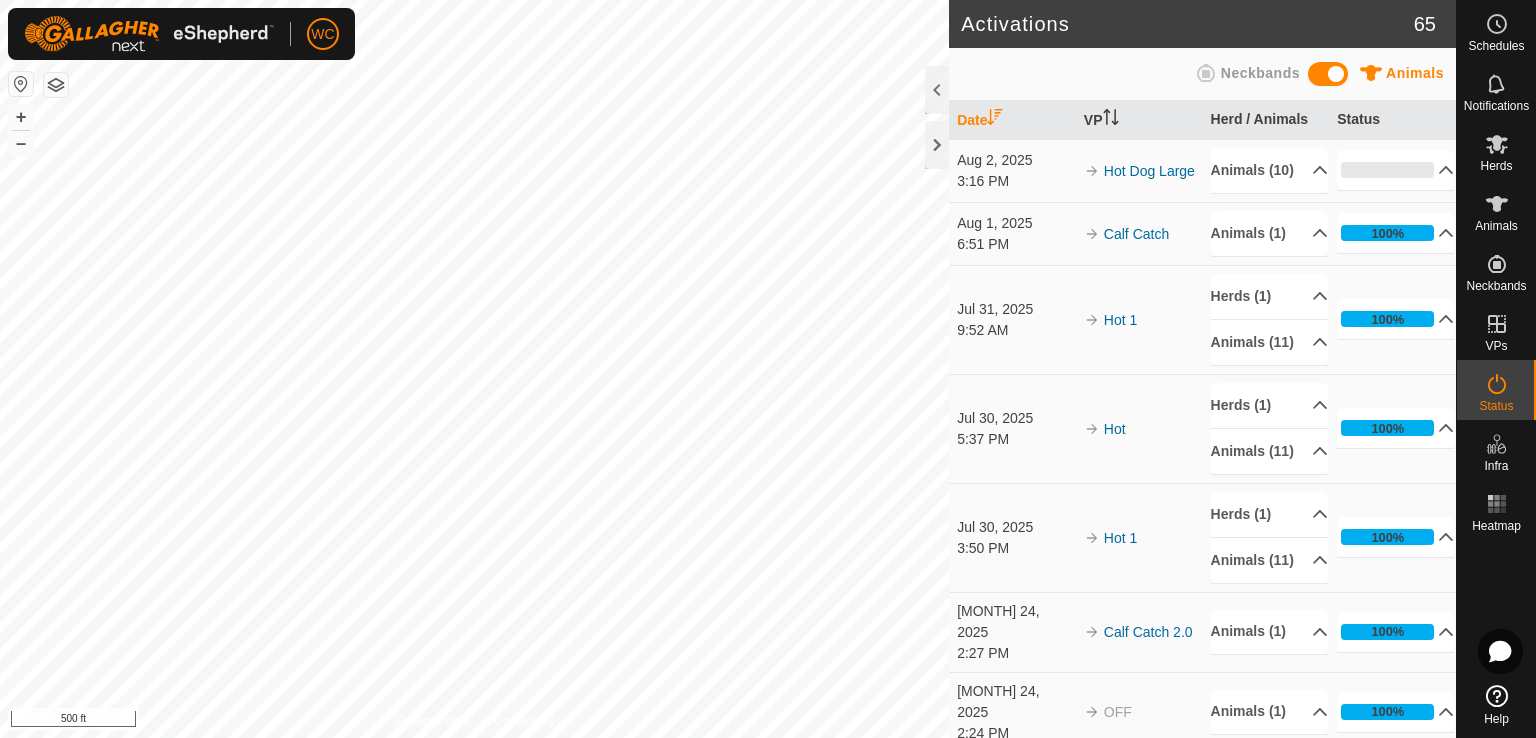 scroll, scrollTop: 0, scrollLeft: 0, axis: both 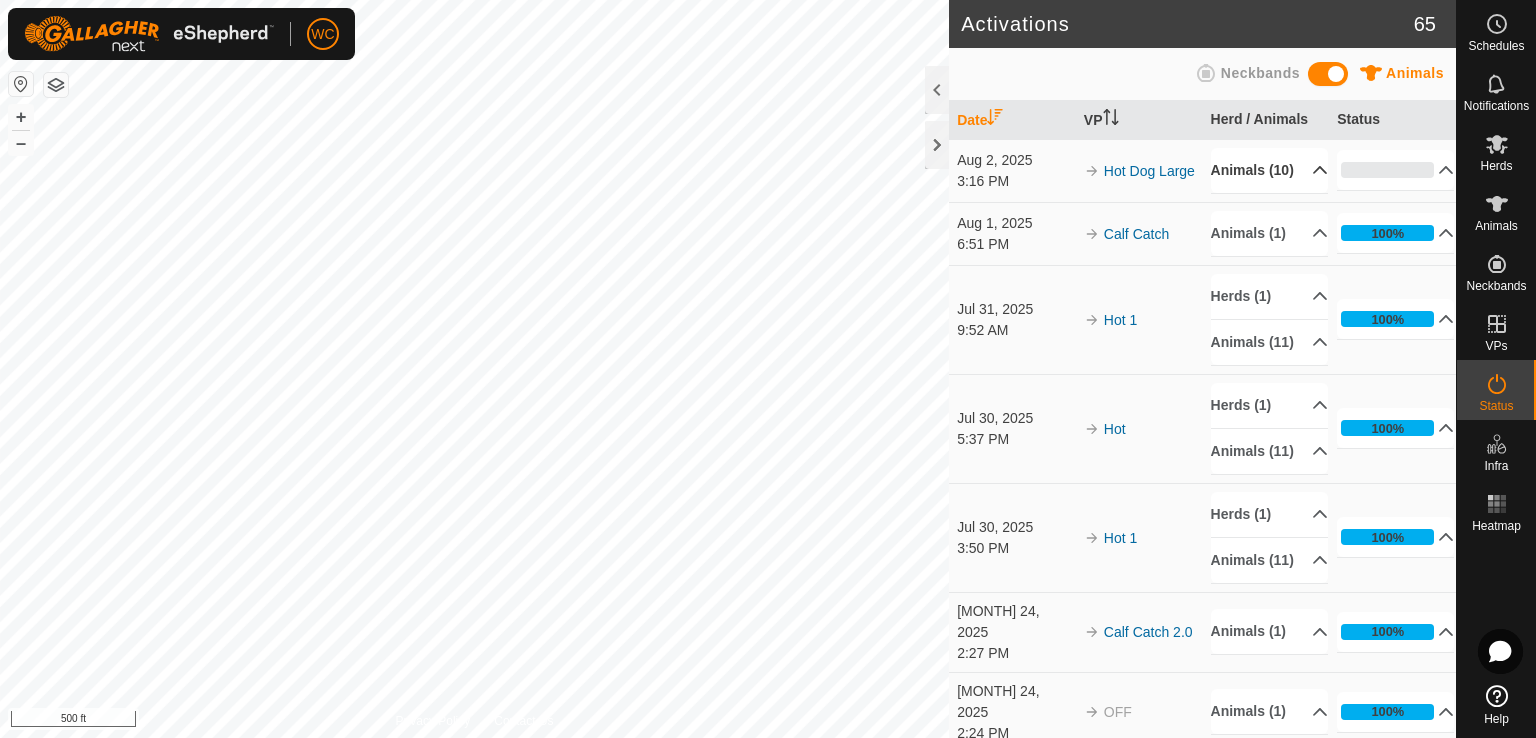 click on "Animals (10)" at bounding box center [1269, 170] 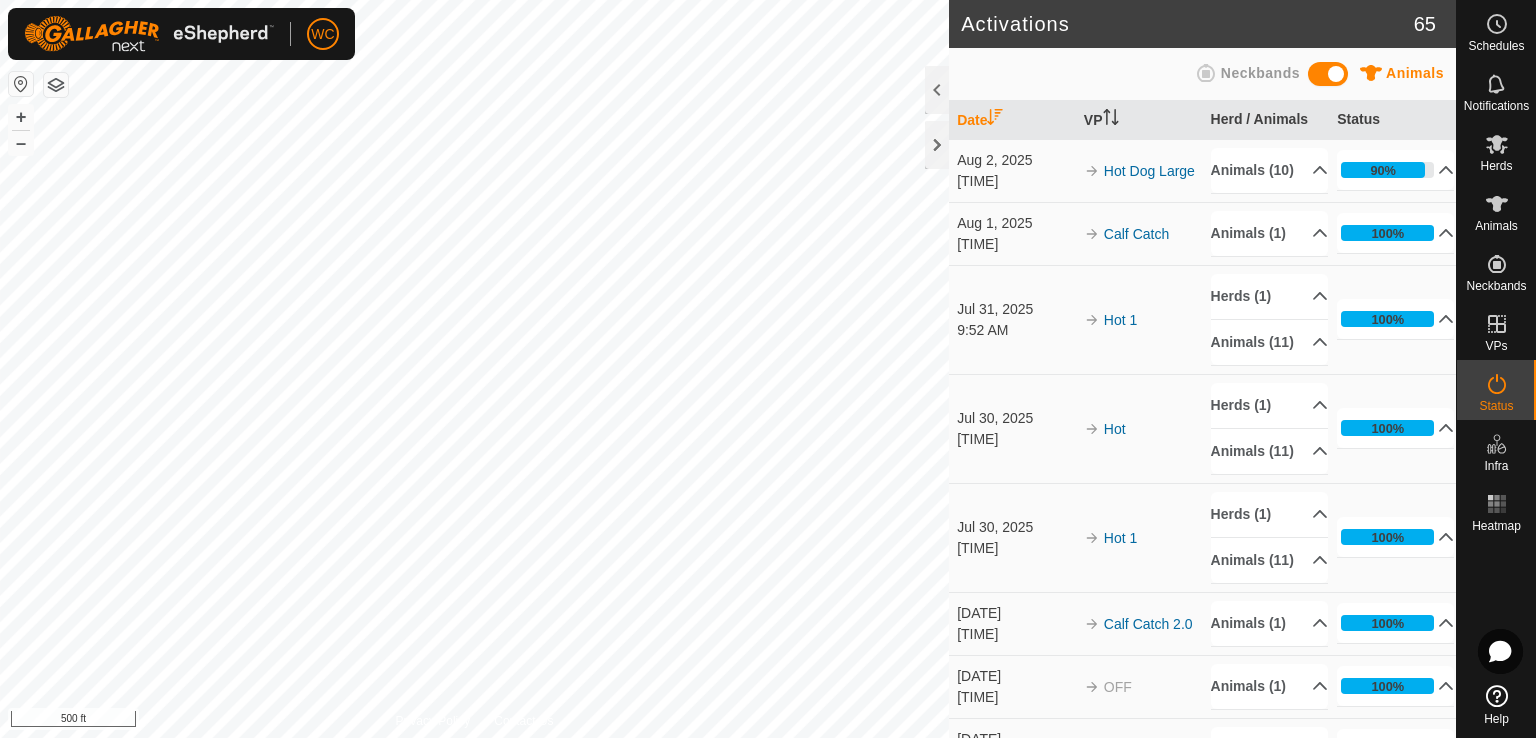 scroll, scrollTop: 0, scrollLeft: 0, axis: both 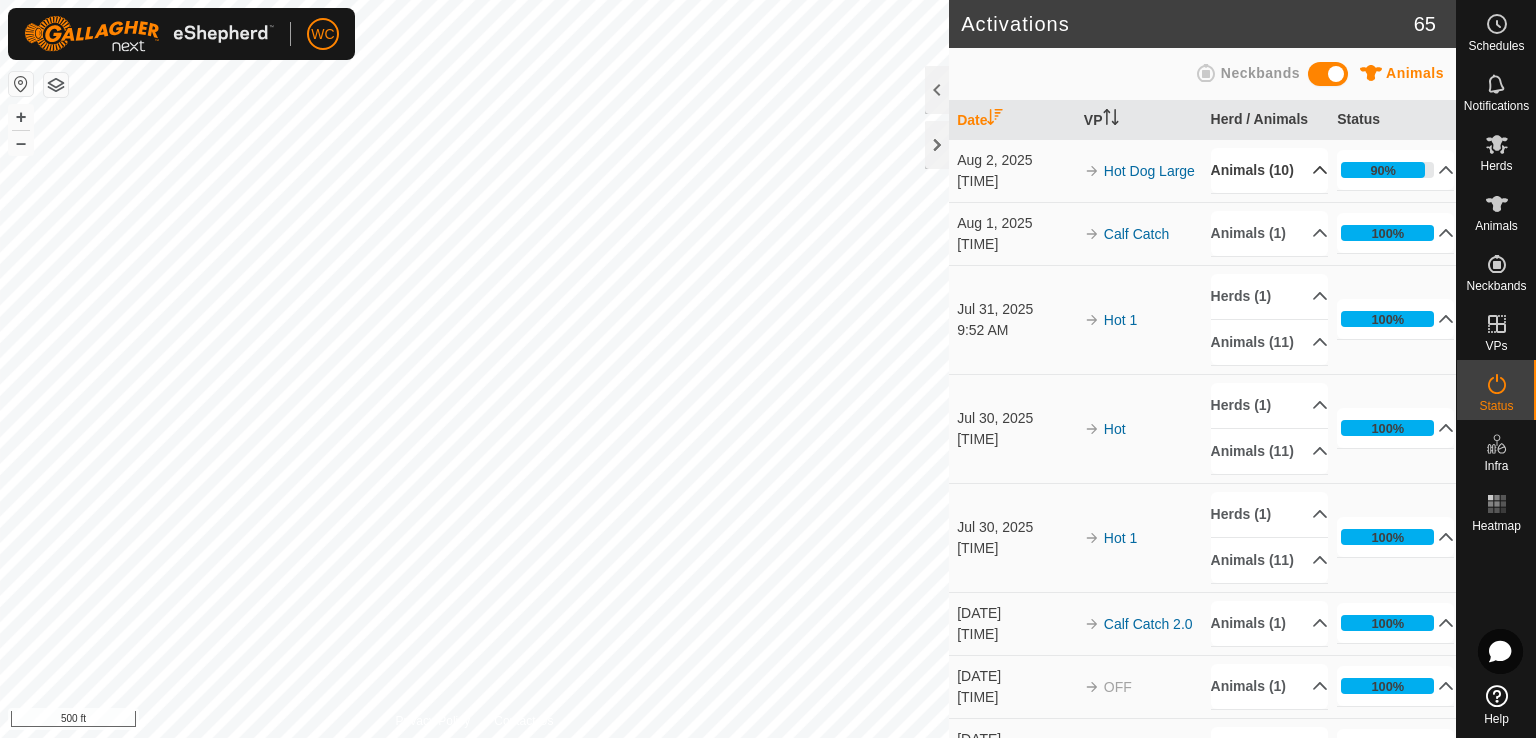 click on "Animals (10)" at bounding box center (1269, 170) 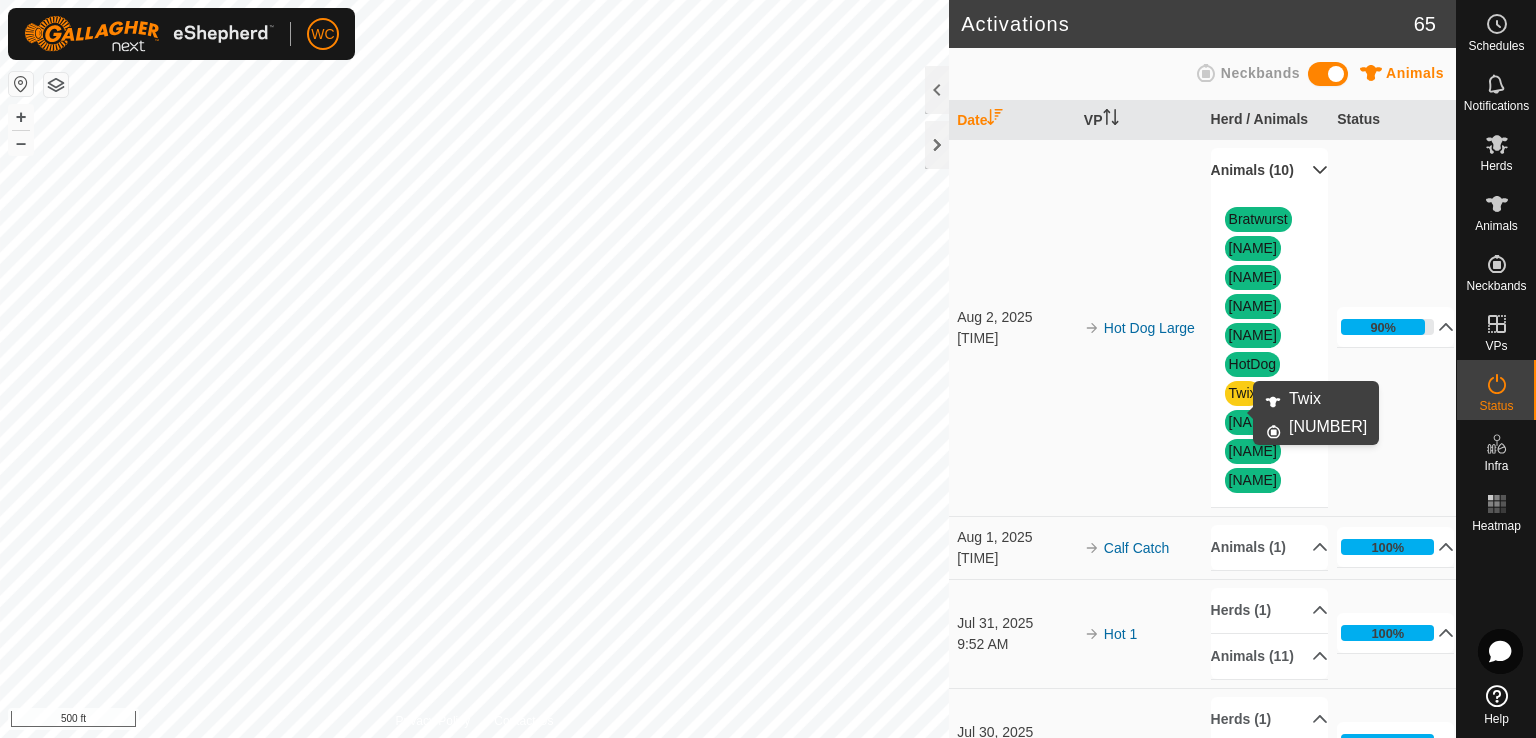 click on "Twix" at bounding box center [1243, 393] 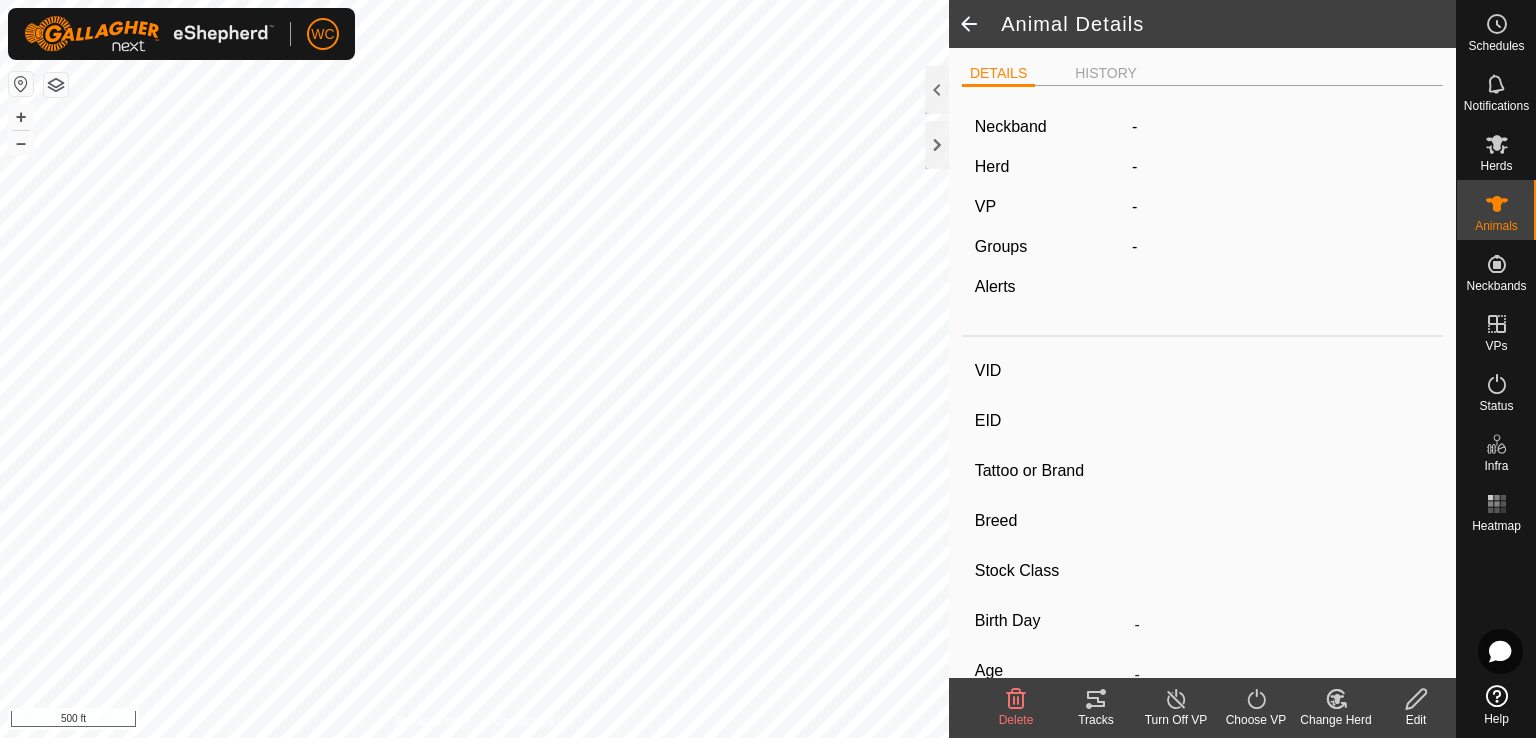 type on "Twix" 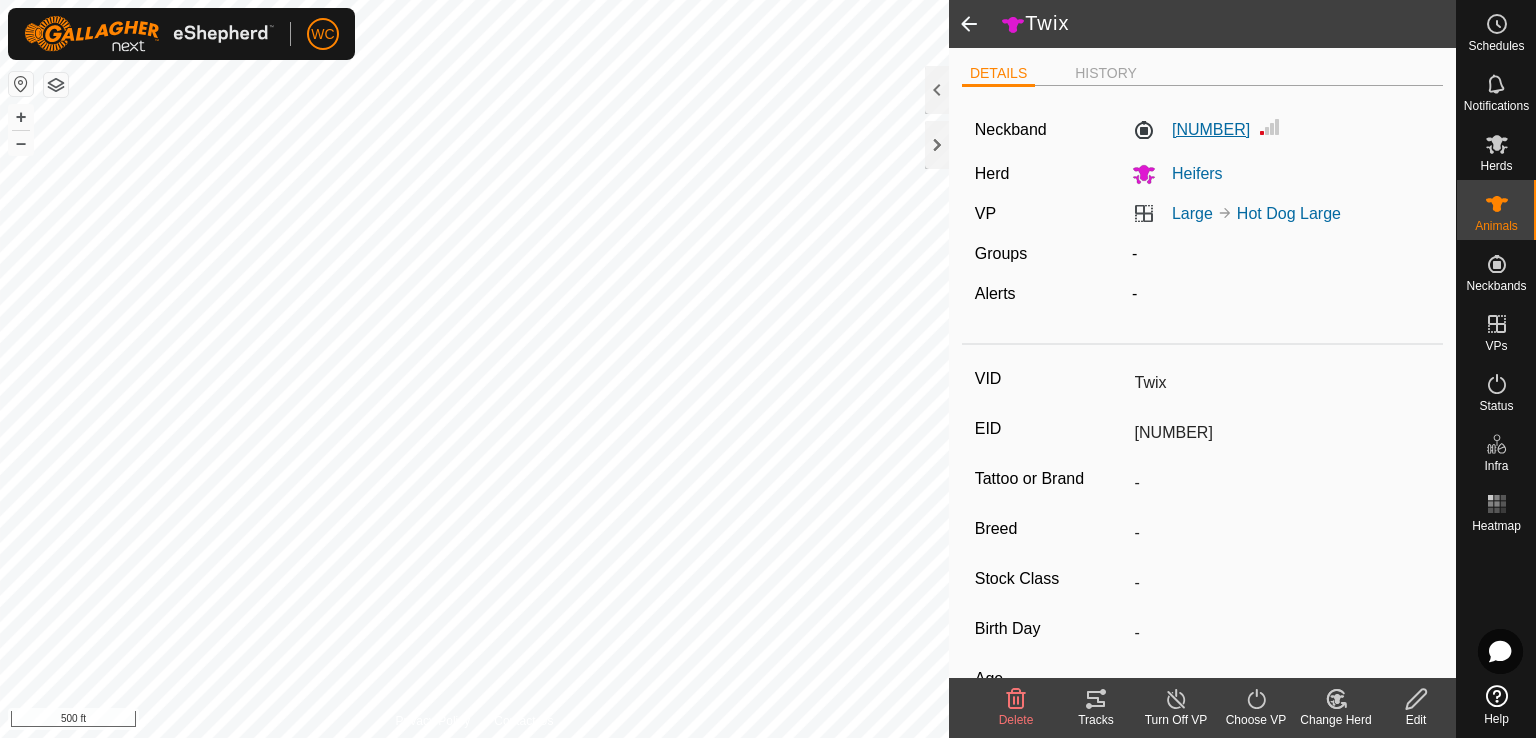 click on "2791495816" 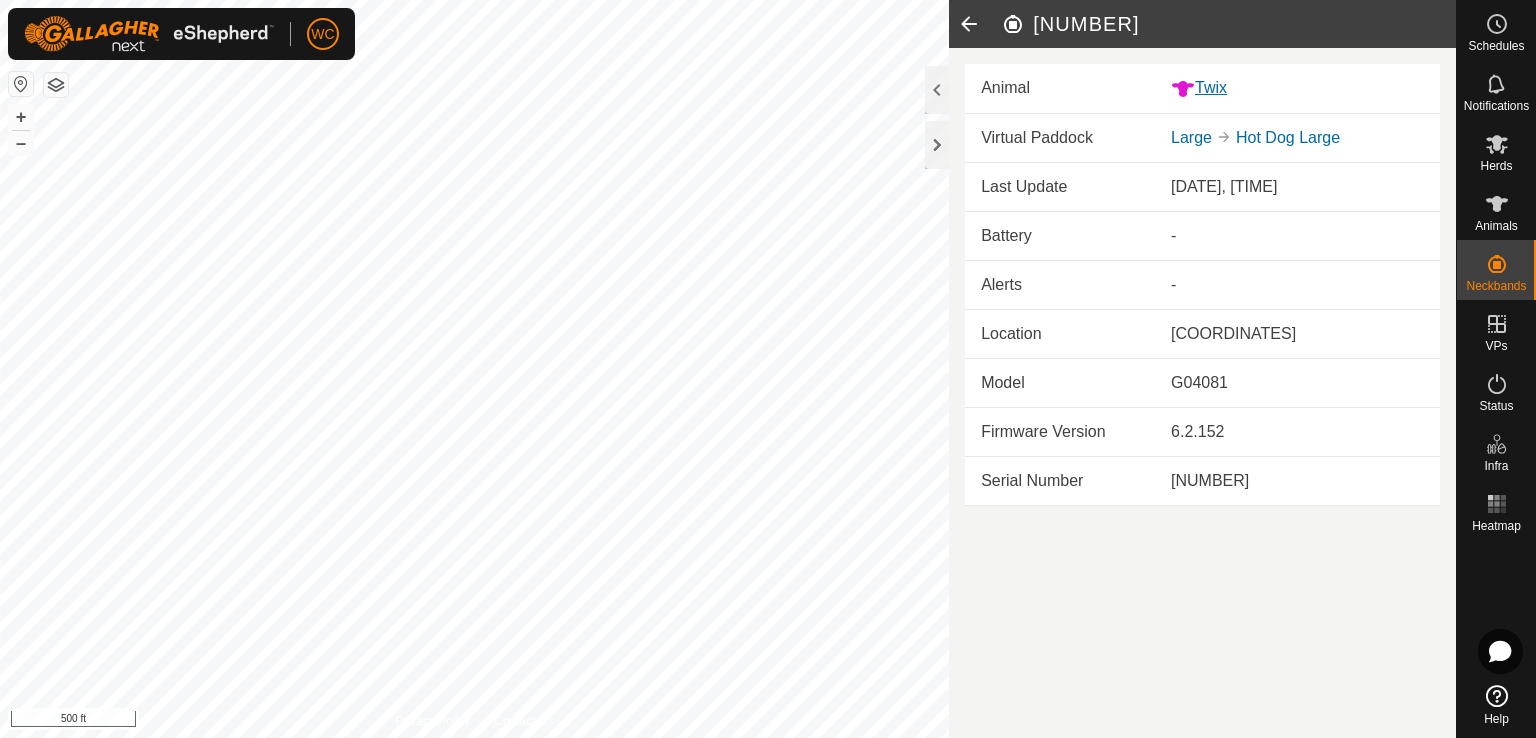 click on "Twix" at bounding box center (1297, 88) 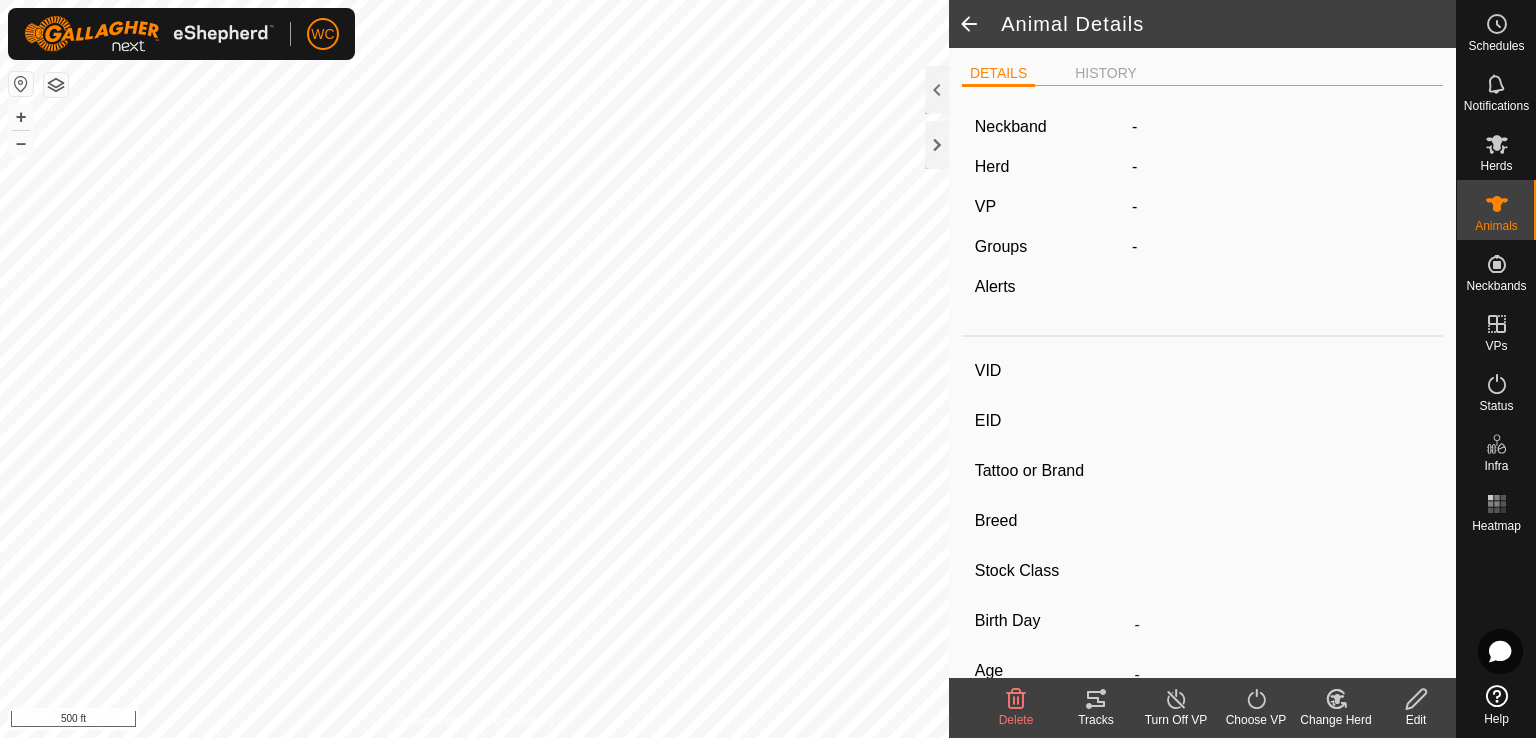 type on "Twix" 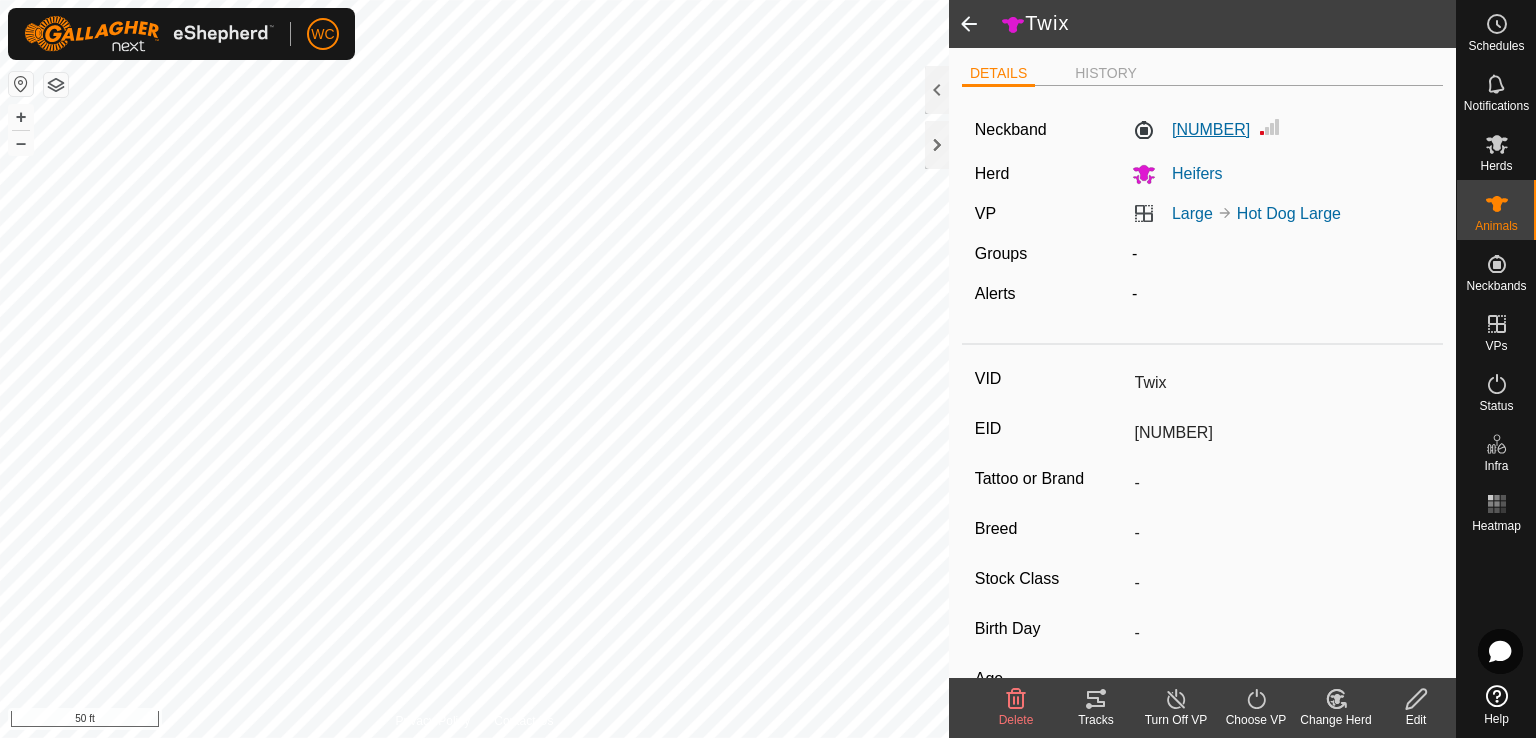 click on "2791495816" 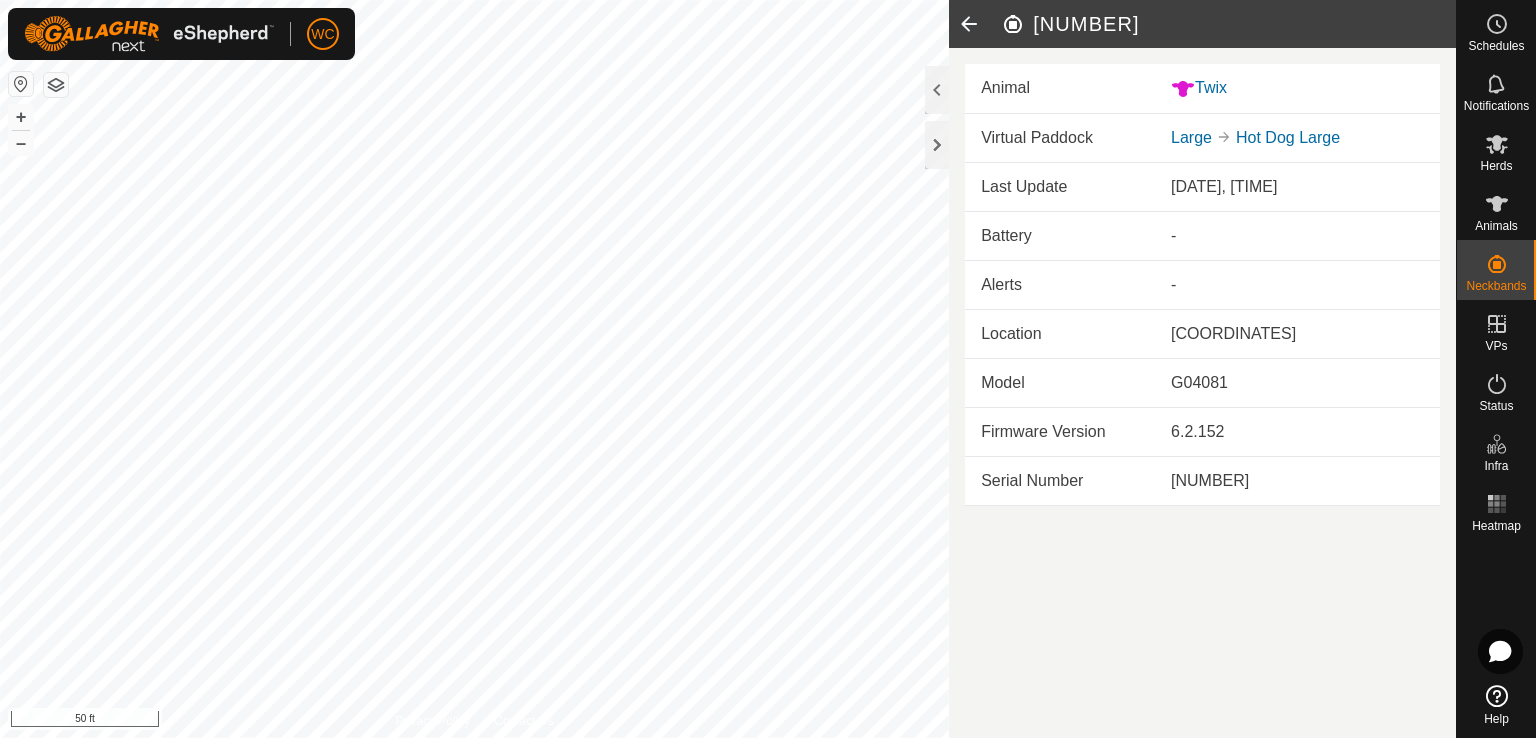 click 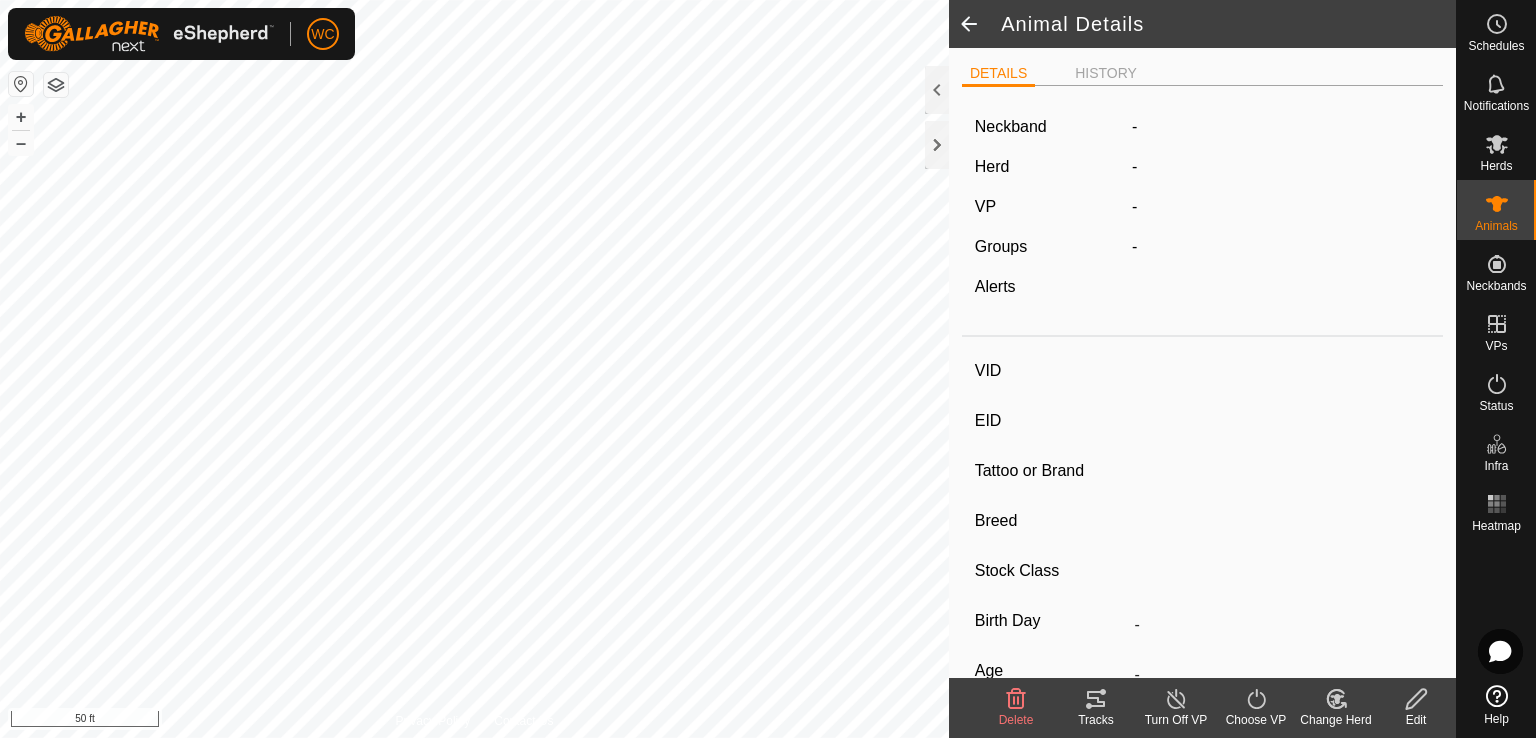 type on "Twix" 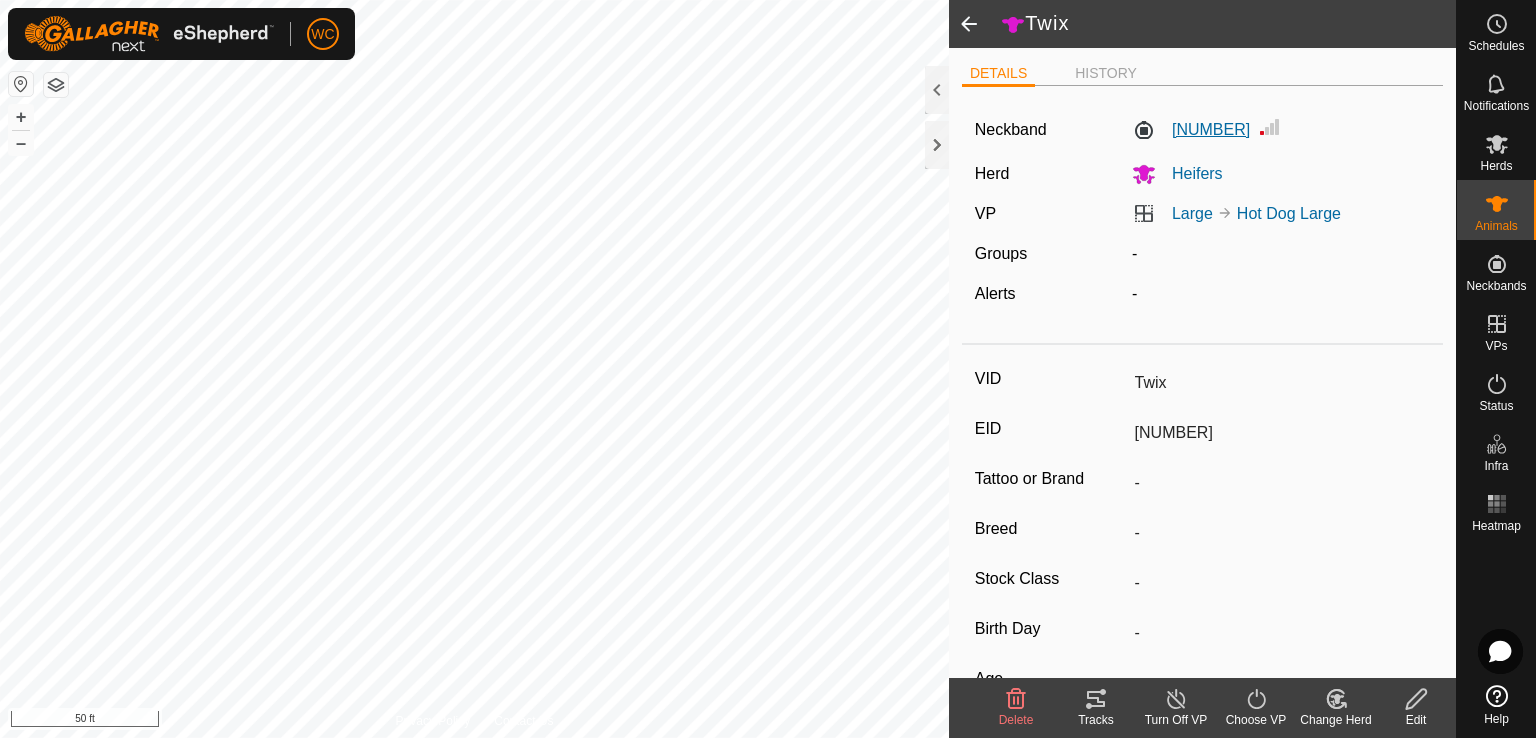 click on "2791495816" 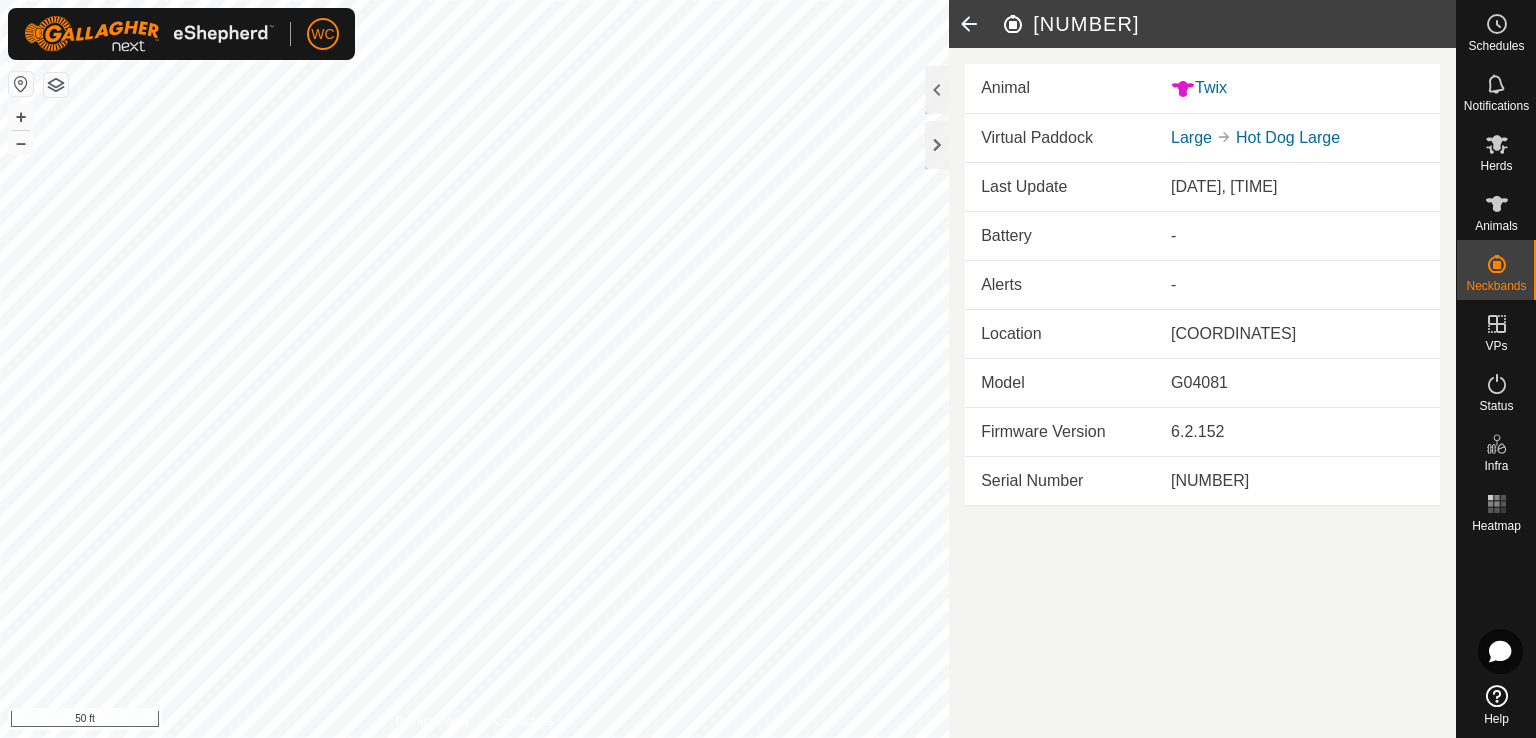 click 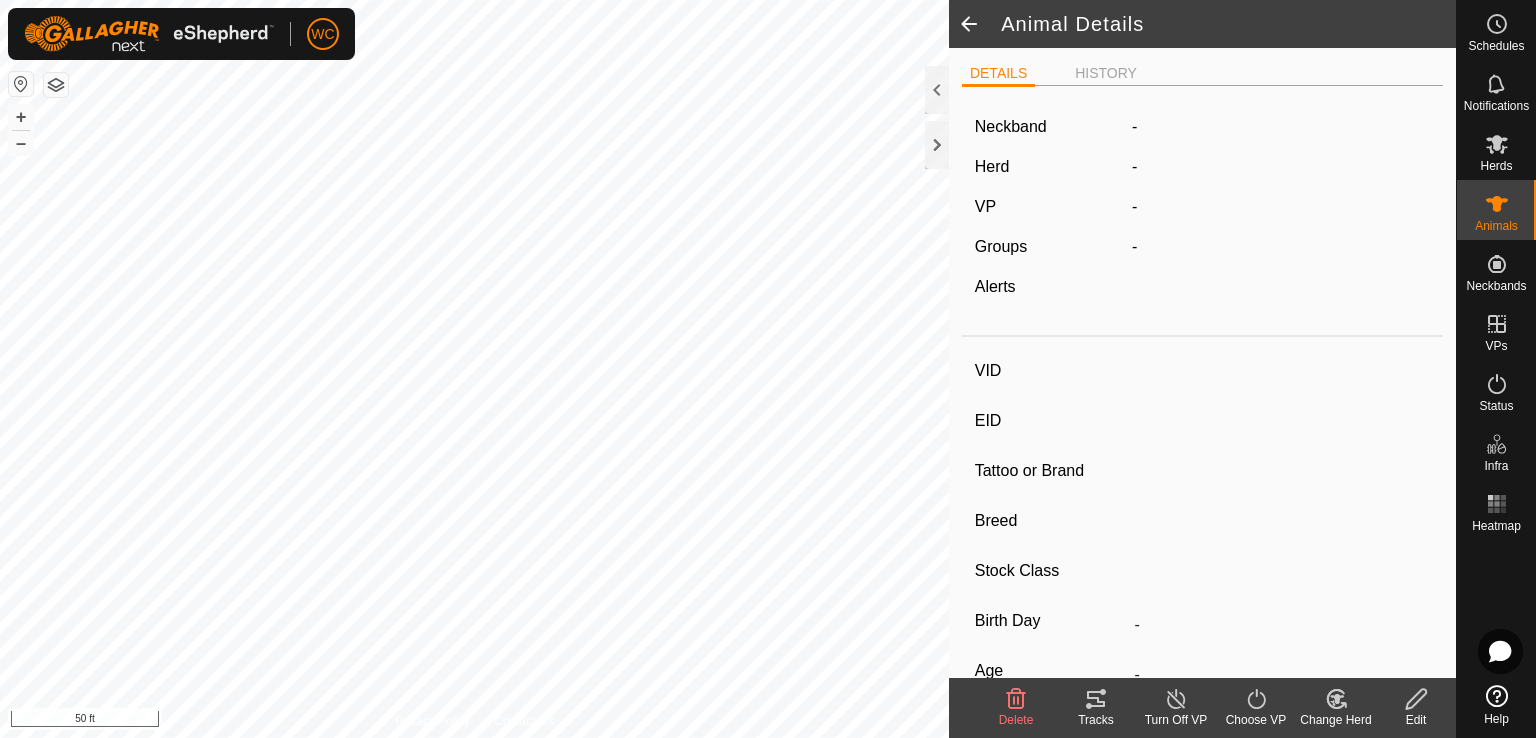 type on "Twix" 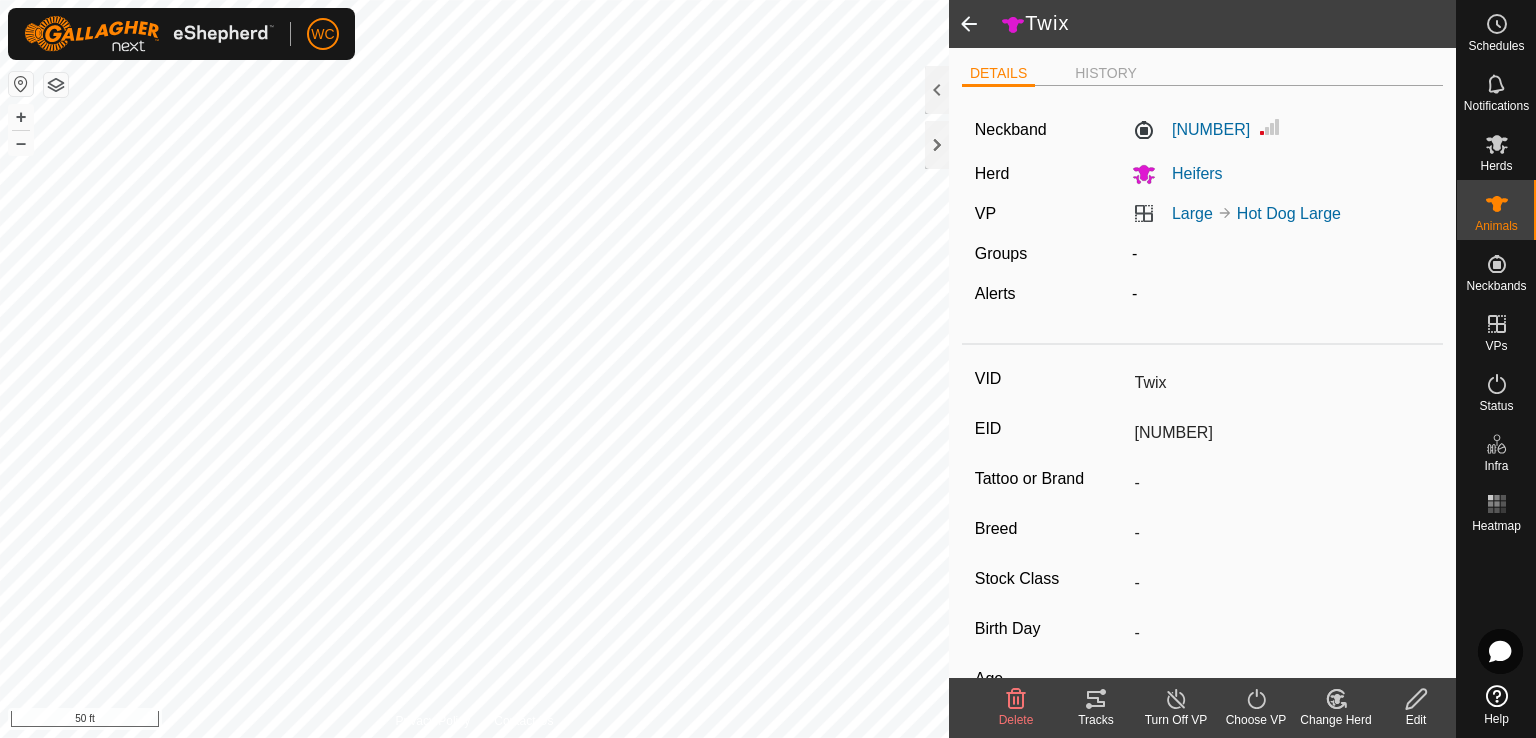 click 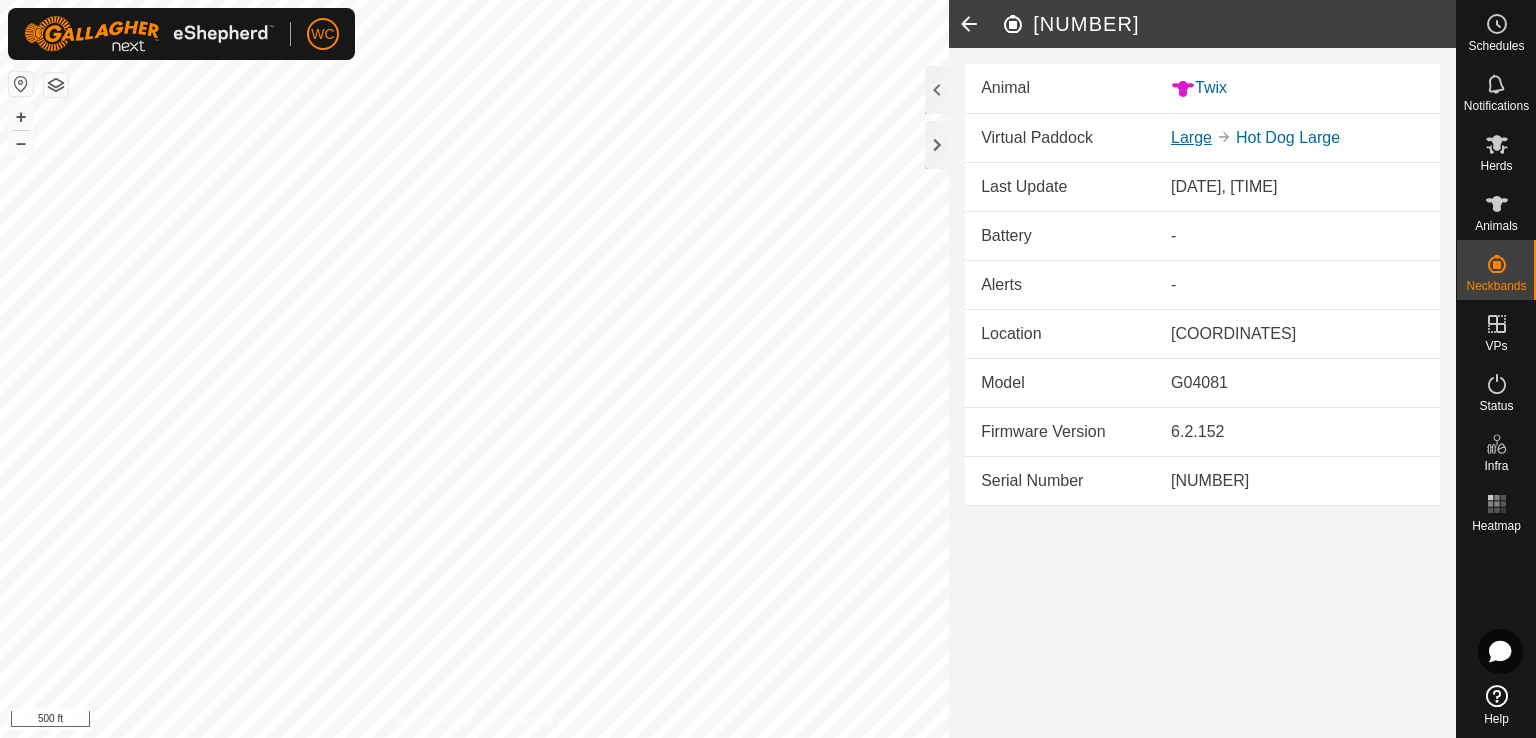 click on "Large" at bounding box center [1191, 137] 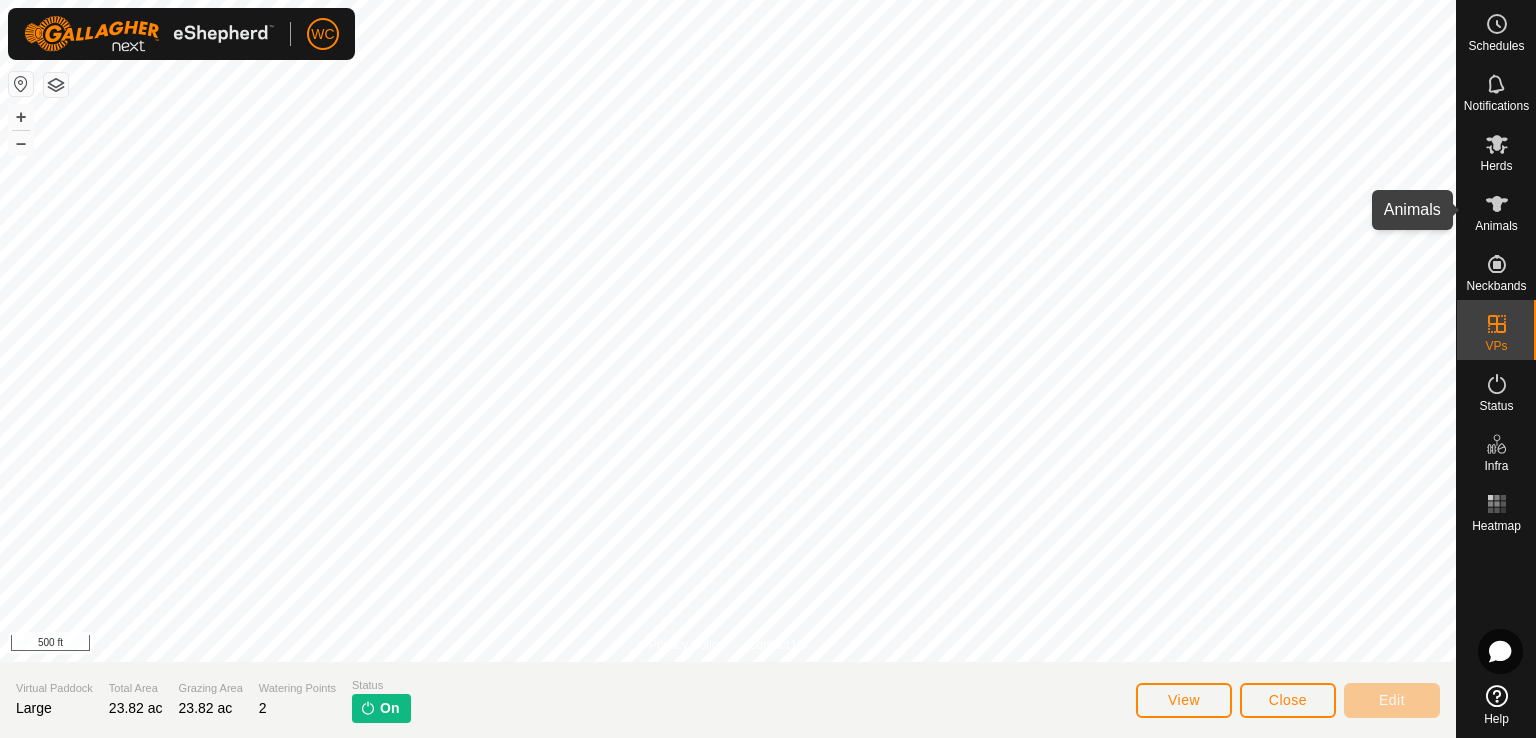 click at bounding box center (1497, 204) 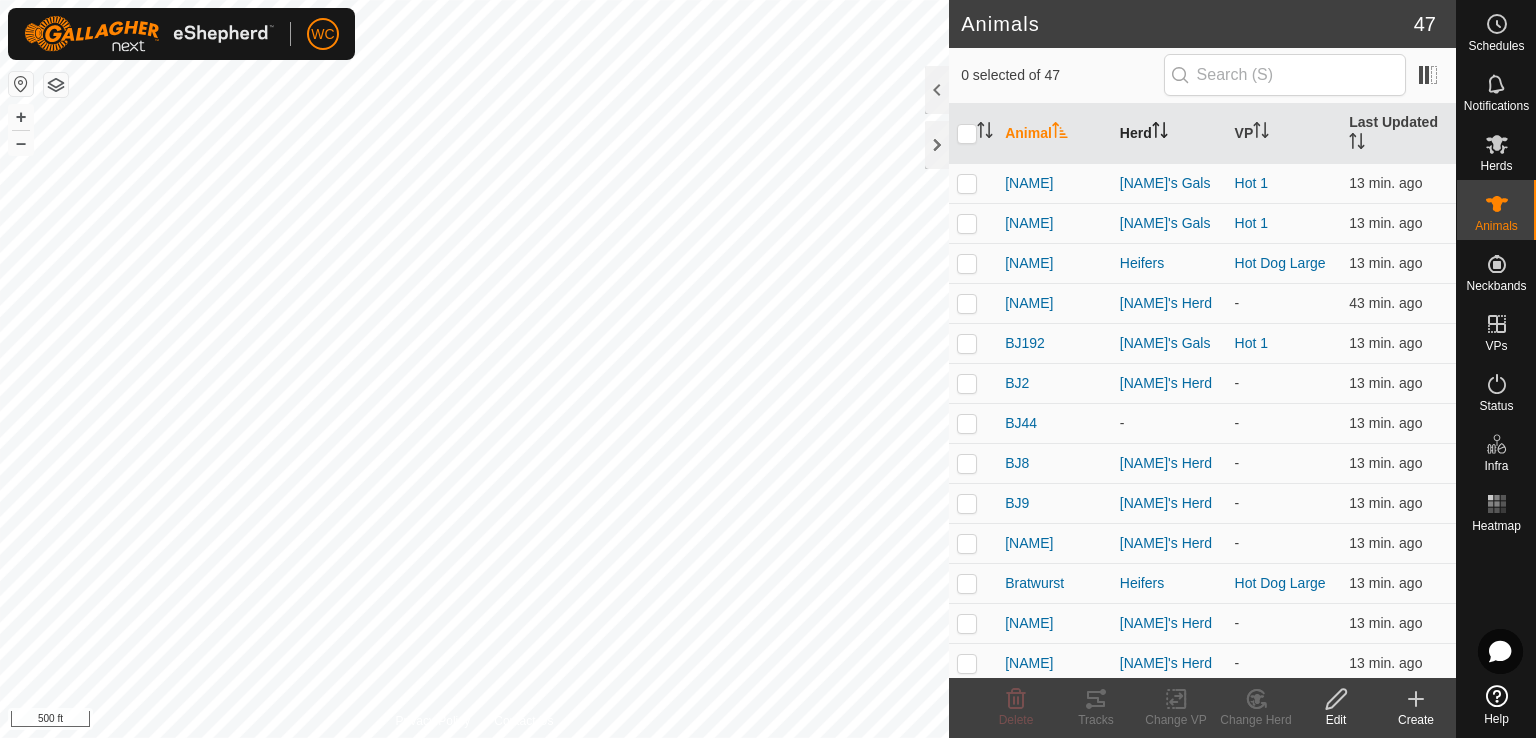 click on "Herd" at bounding box center (1169, 134) 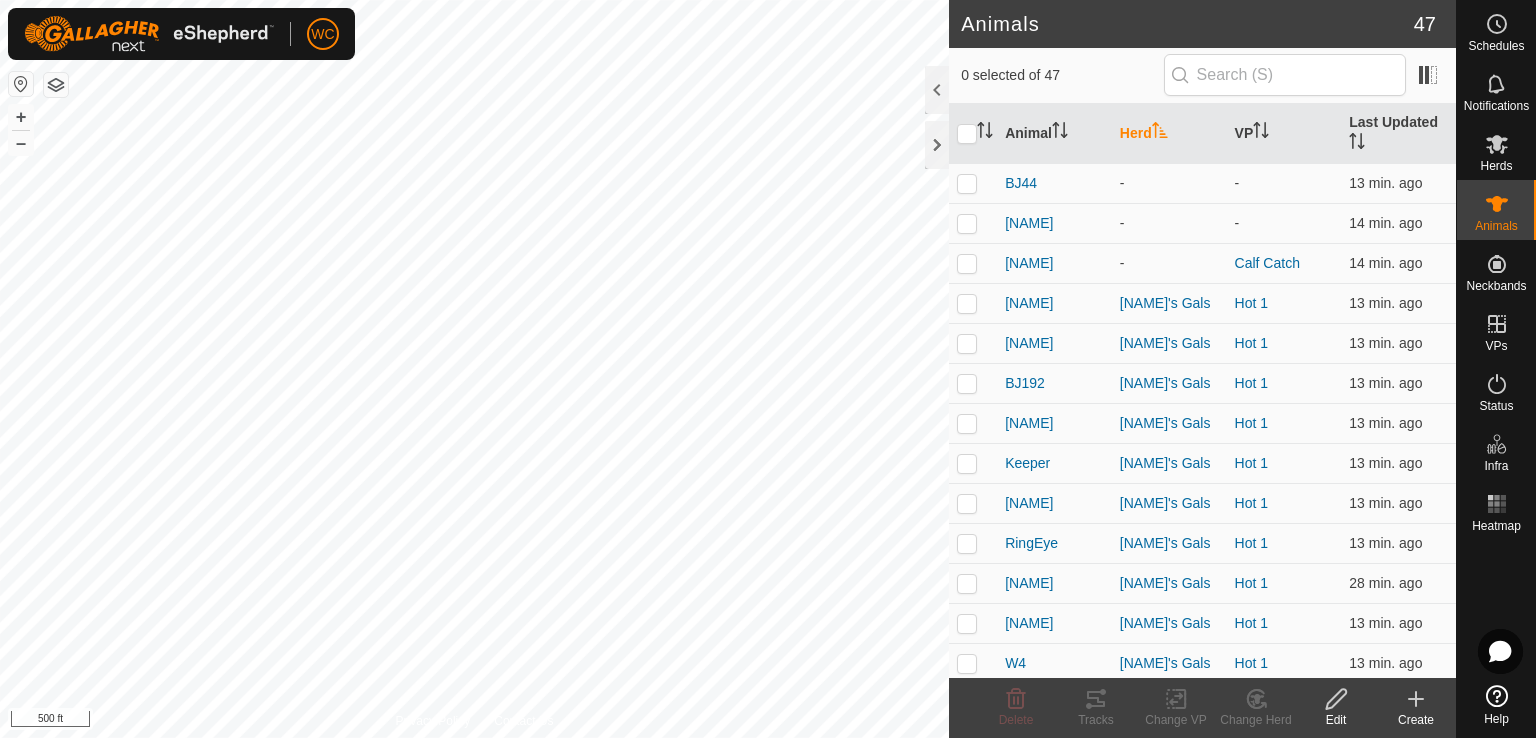 click on "Herd" at bounding box center [1169, 134] 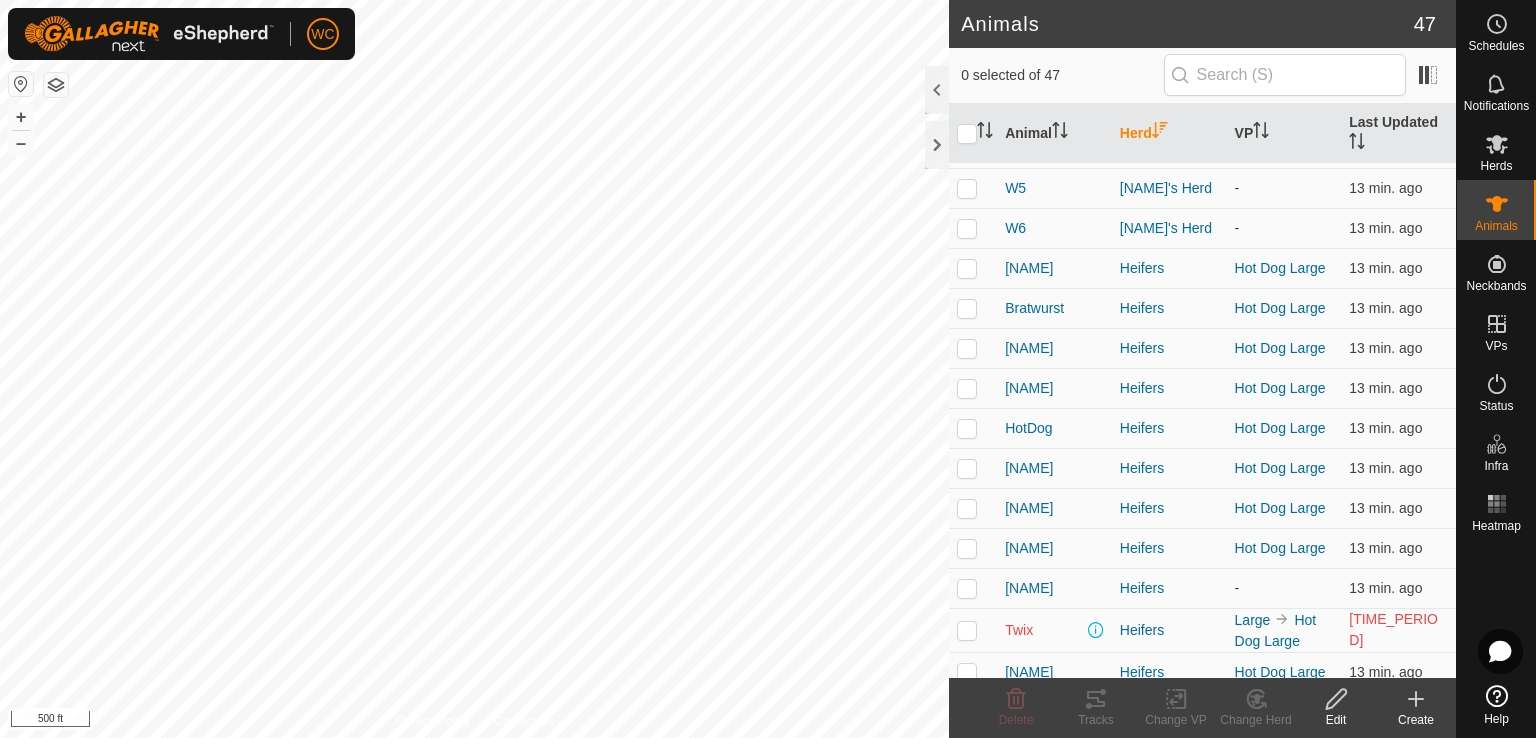 scroll, scrollTop: 796, scrollLeft: 0, axis: vertical 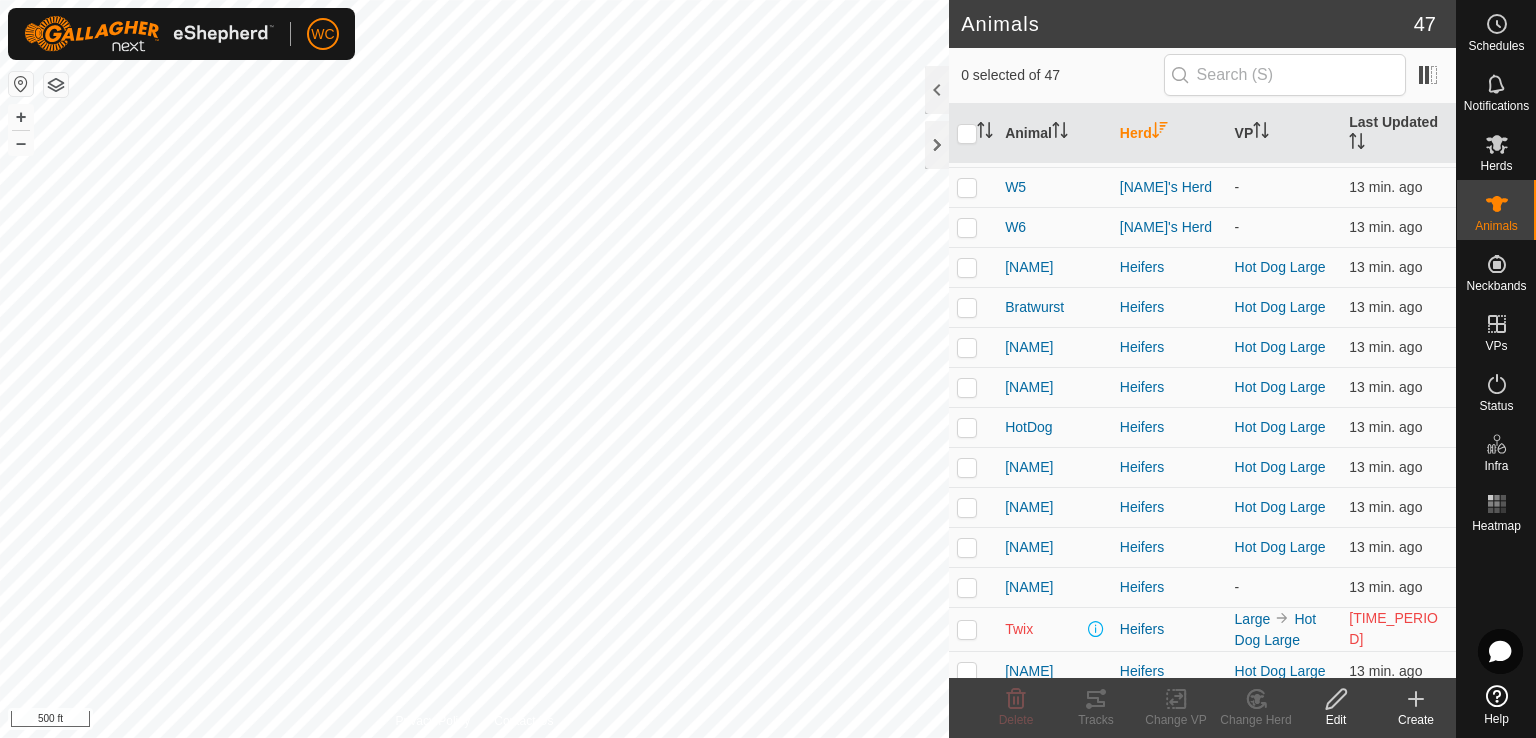 click at bounding box center (967, 629) 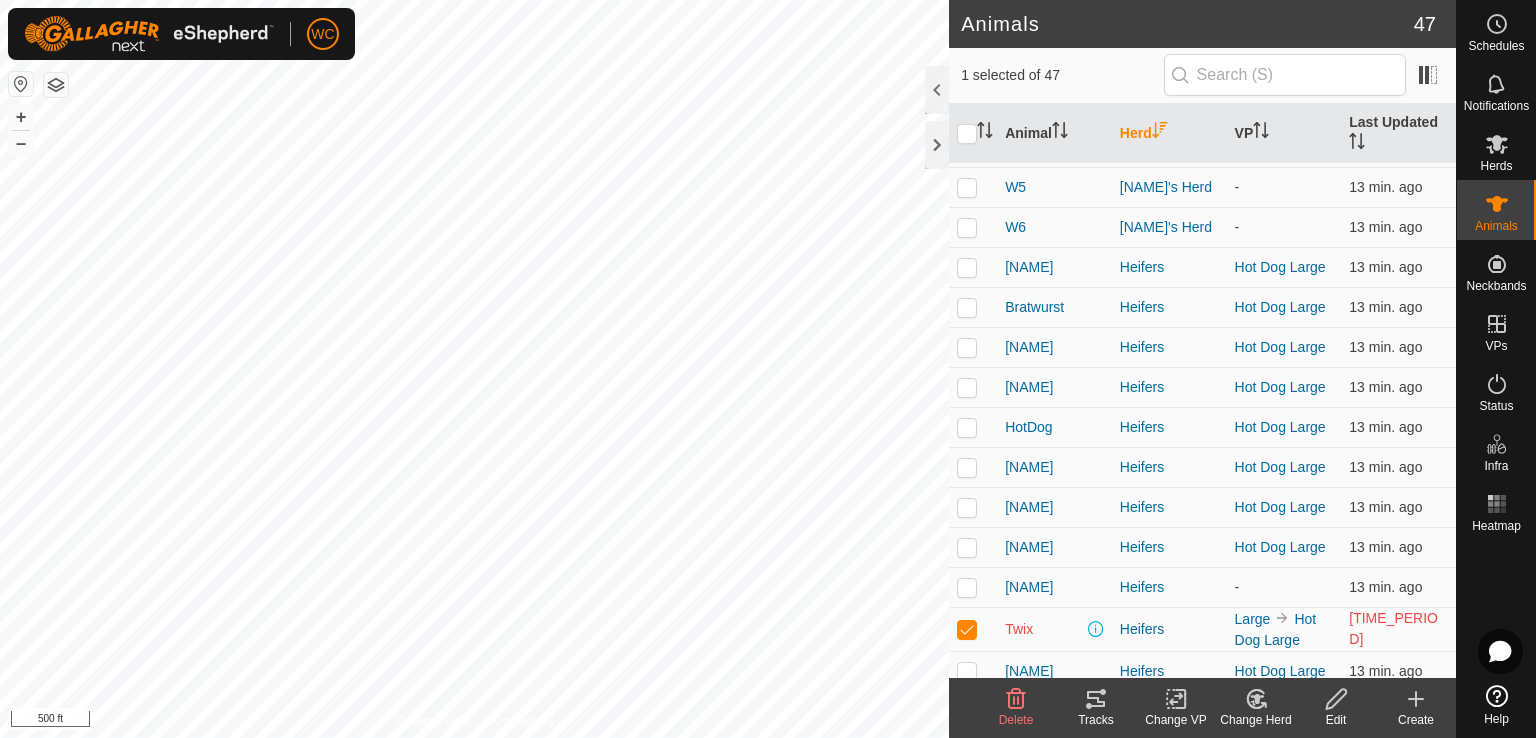 click 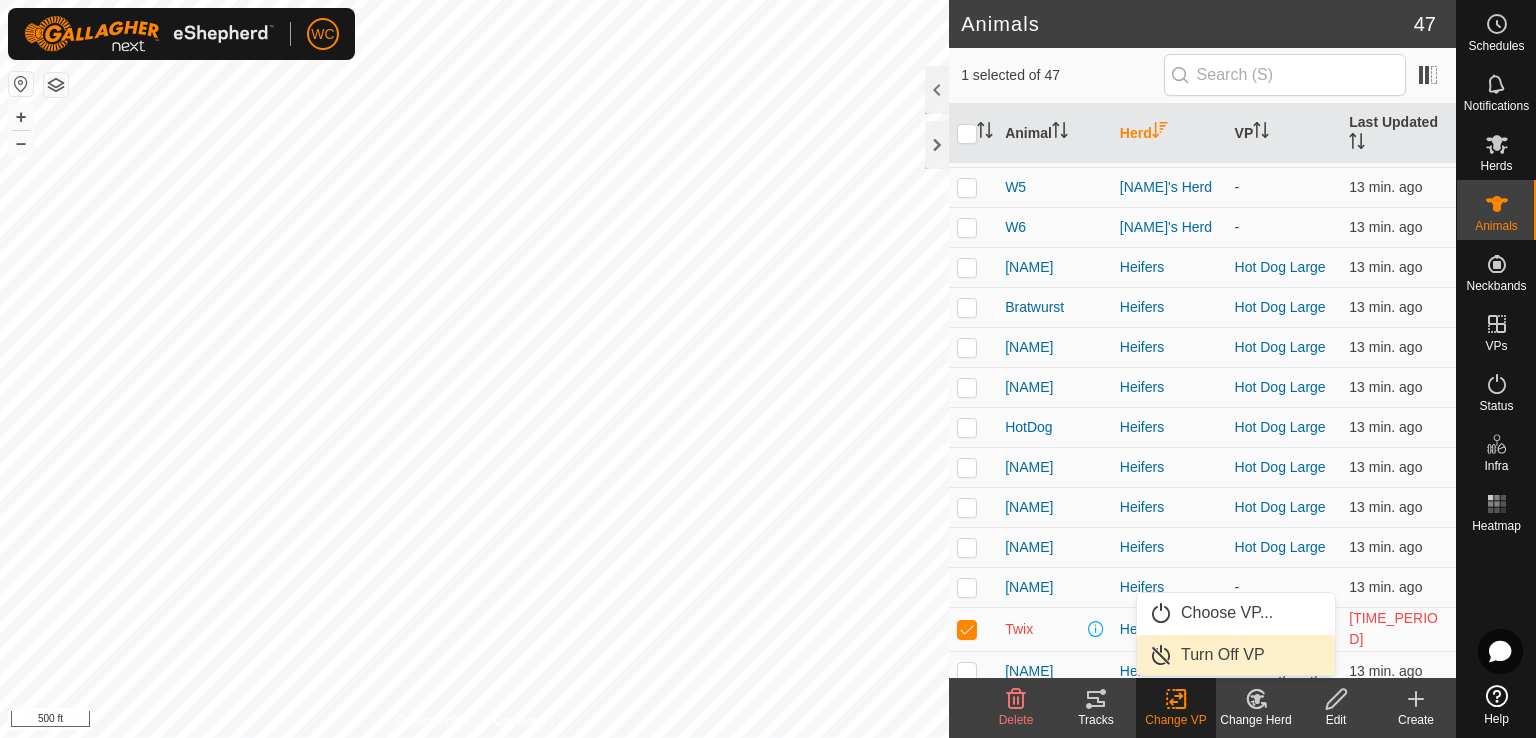 click on "Turn Off VP" at bounding box center [1236, 655] 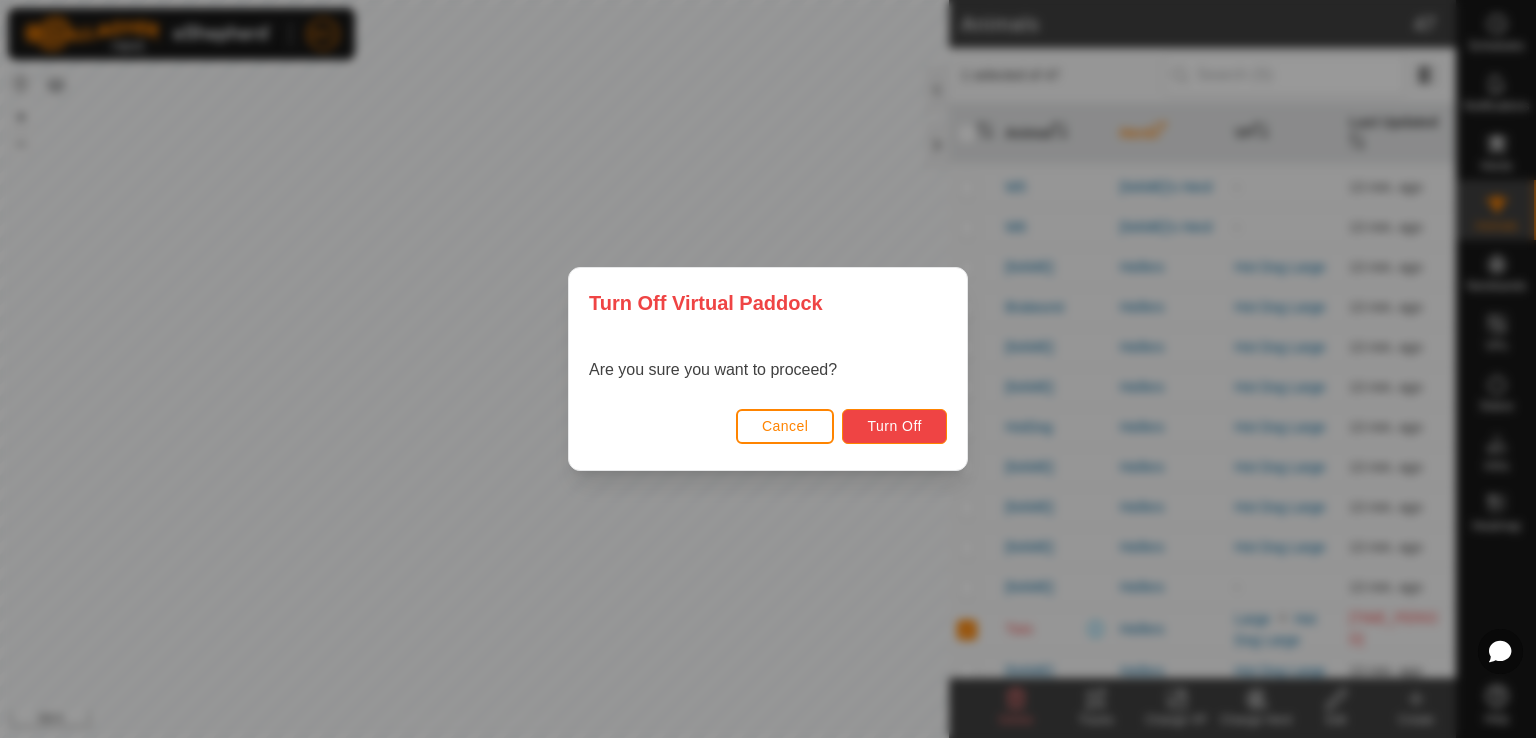 click on "Turn Off" at bounding box center (894, 426) 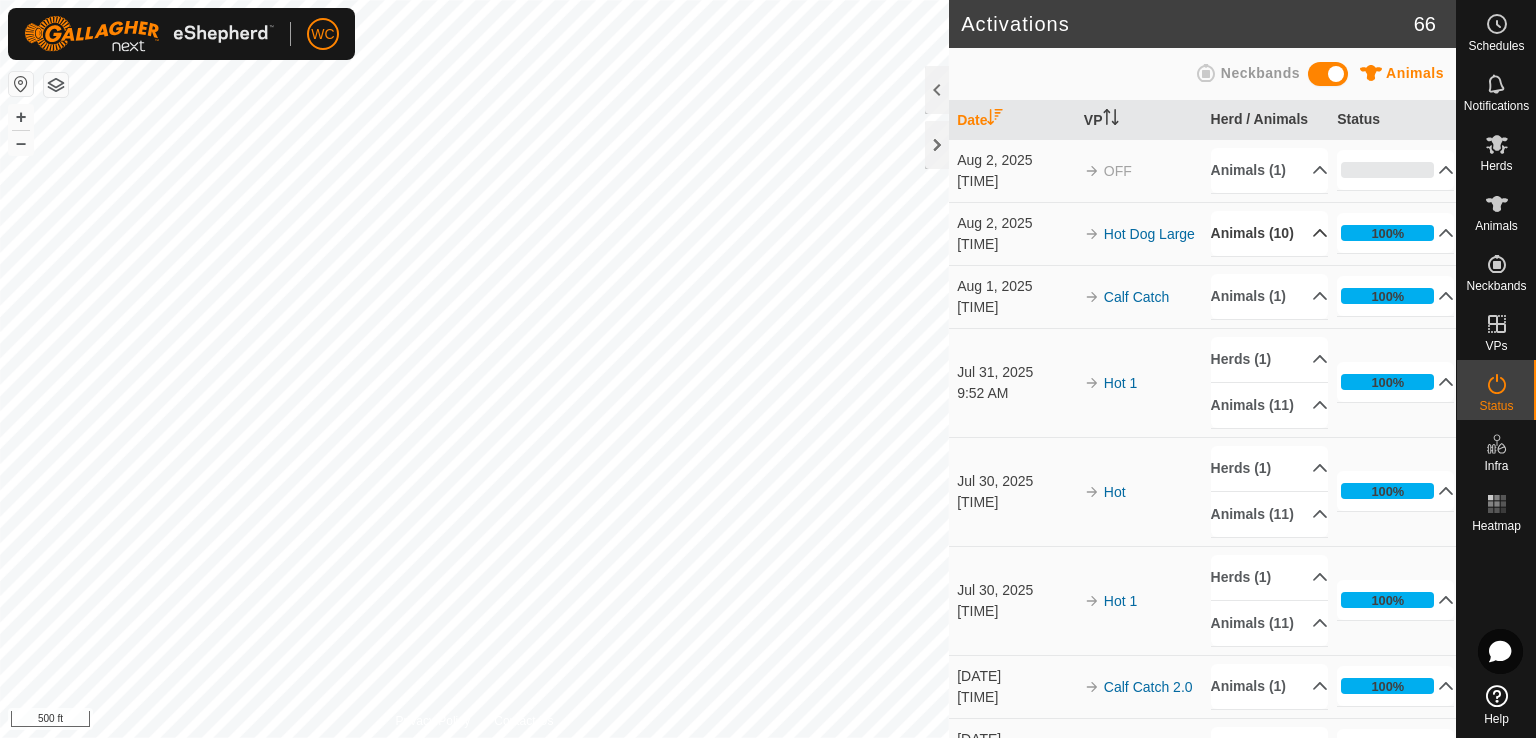 click on "Animals (10)" at bounding box center (1269, 233) 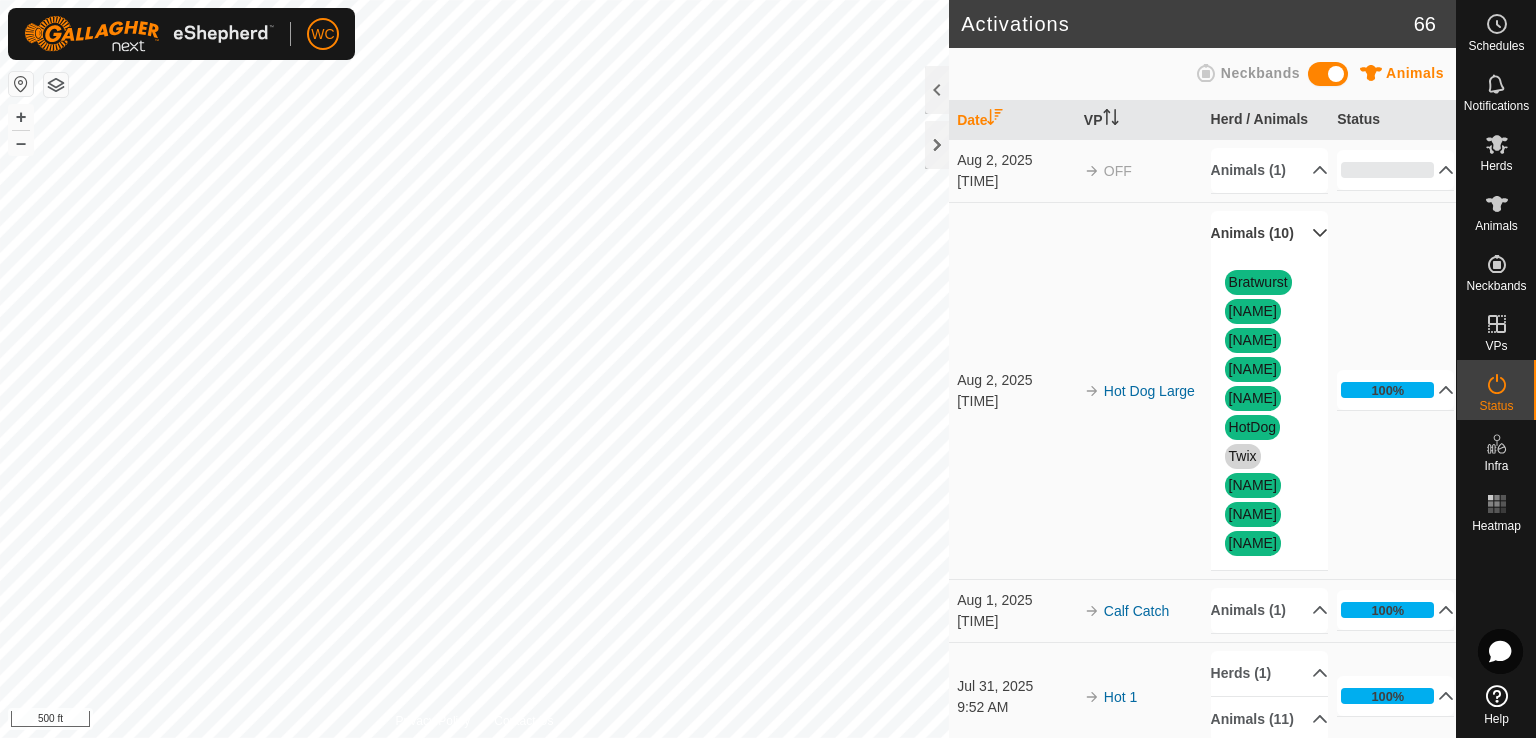 click on "Animals (10)" at bounding box center [1269, 233] 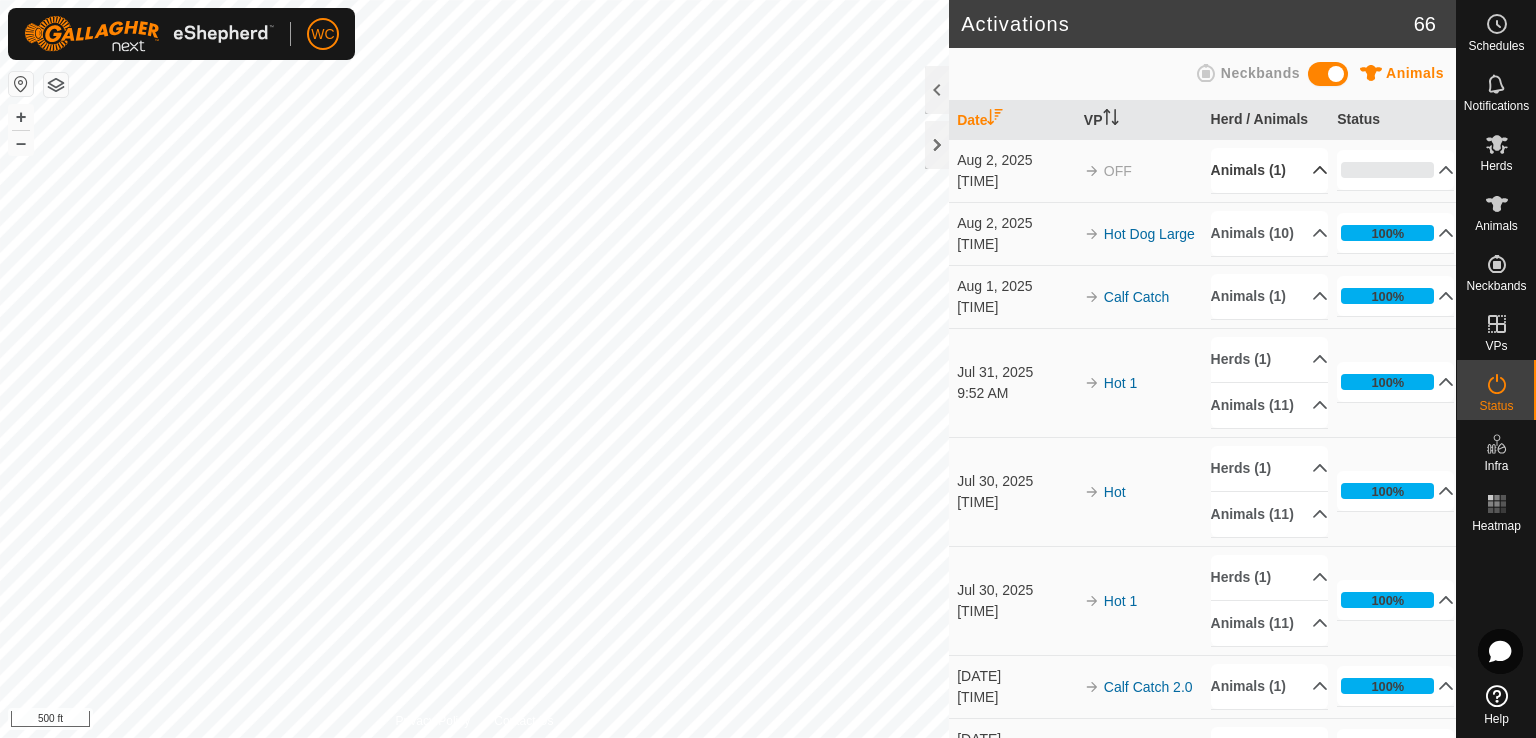 click on "Animals (1)" at bounding box center [1269, 170] 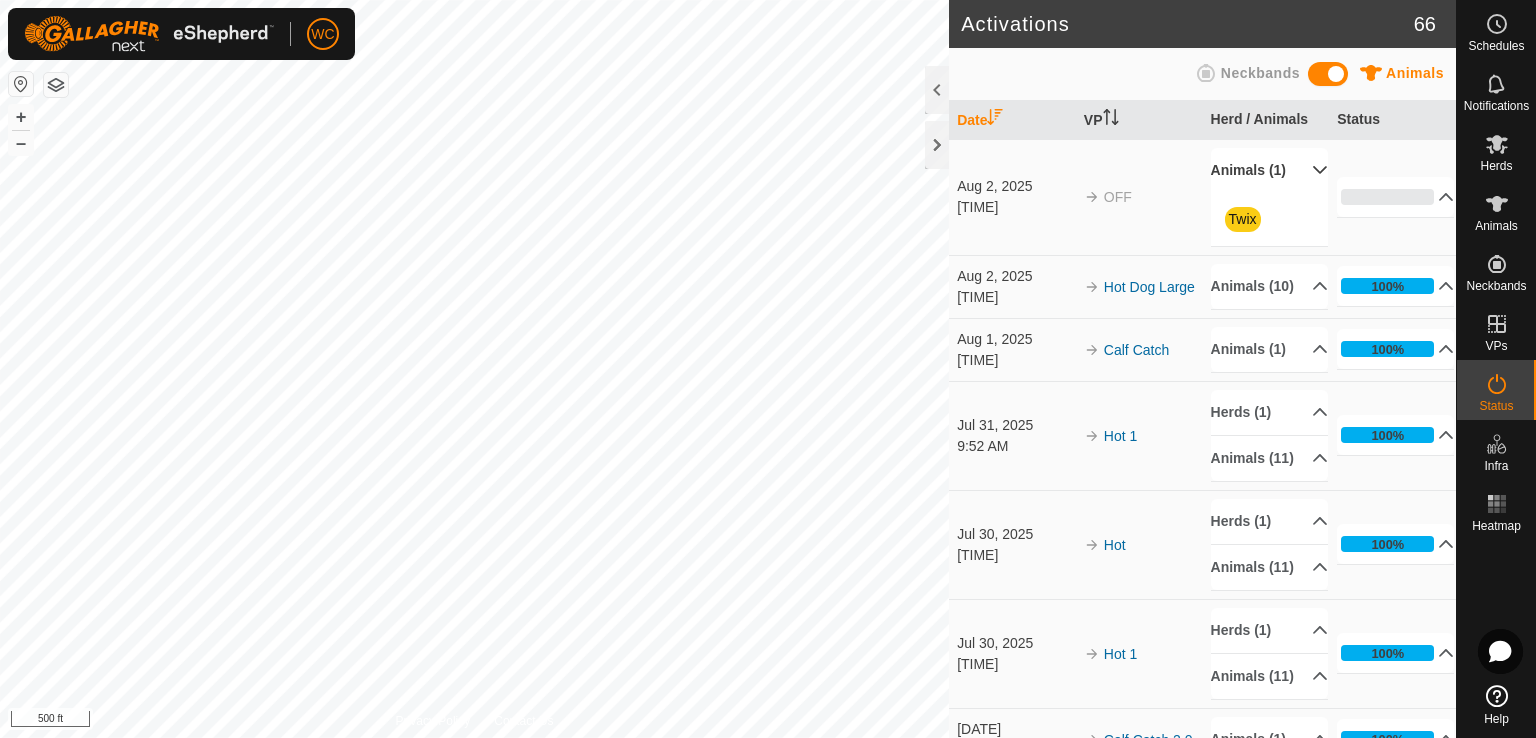 click on "Animals (1)" at bounding box center (1269, 170) 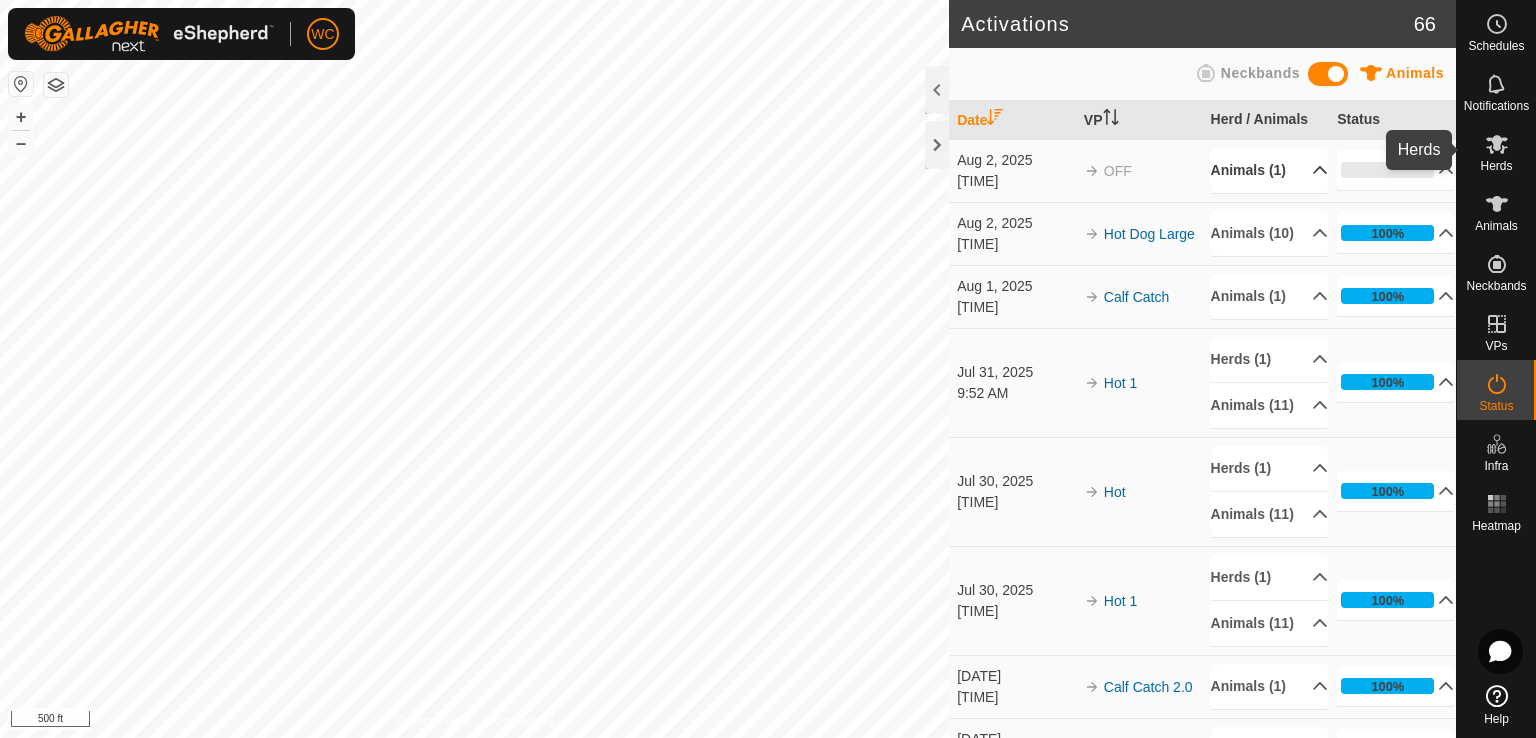 click 